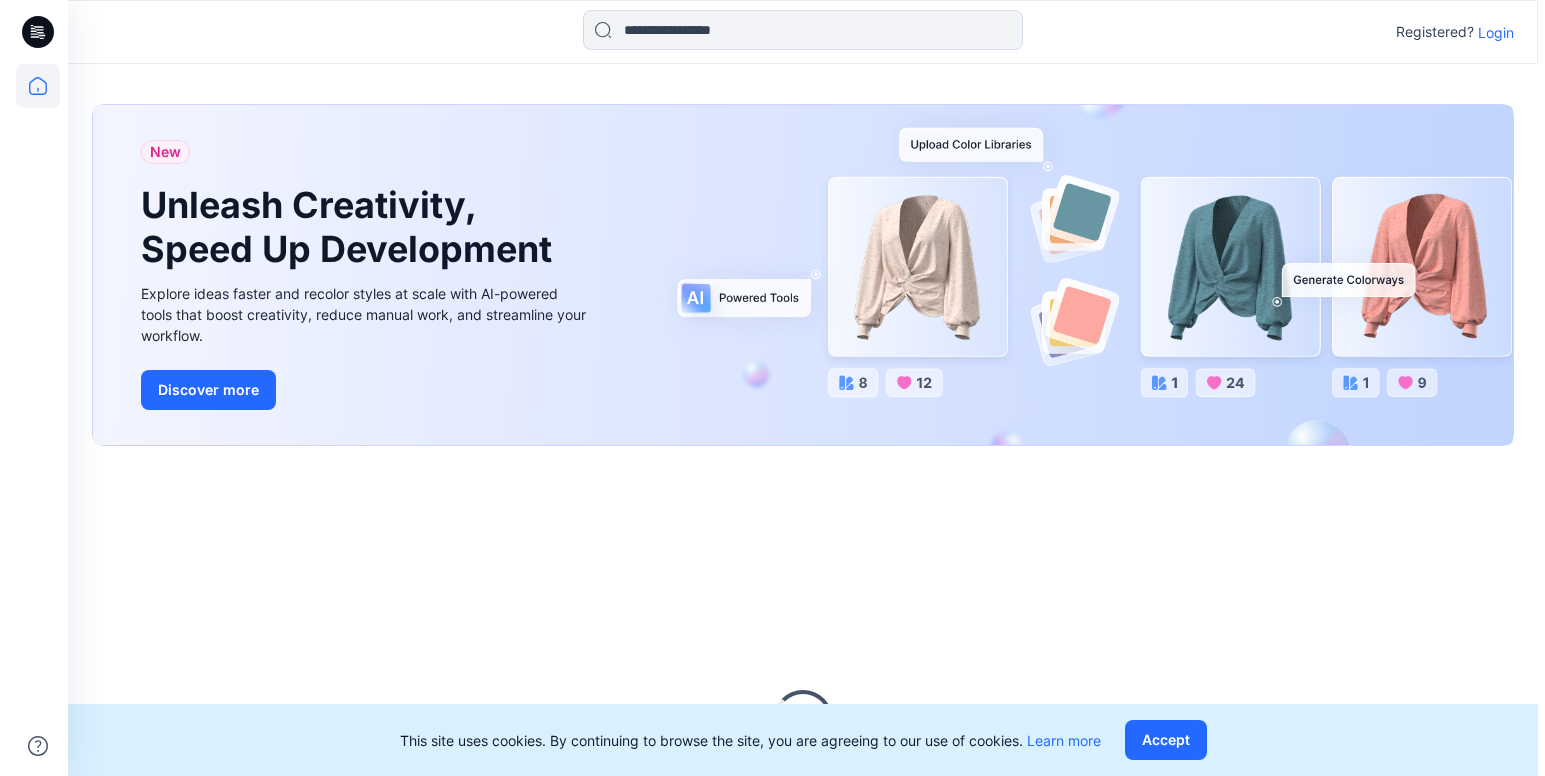 scroll, scrollTop: 0, scrollLeft: 0, axis: both 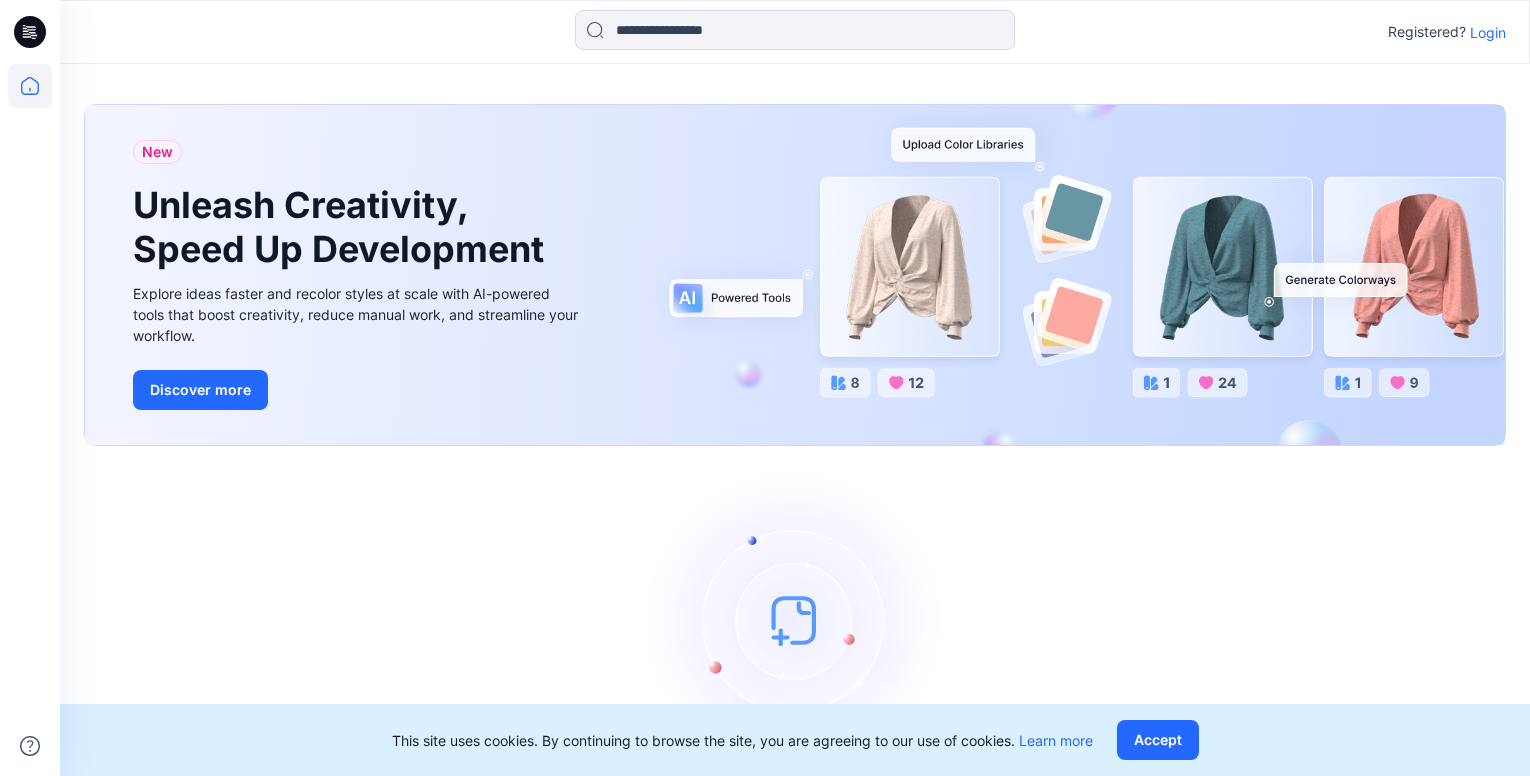 click on "Login" at bounding box center (1488, 32) 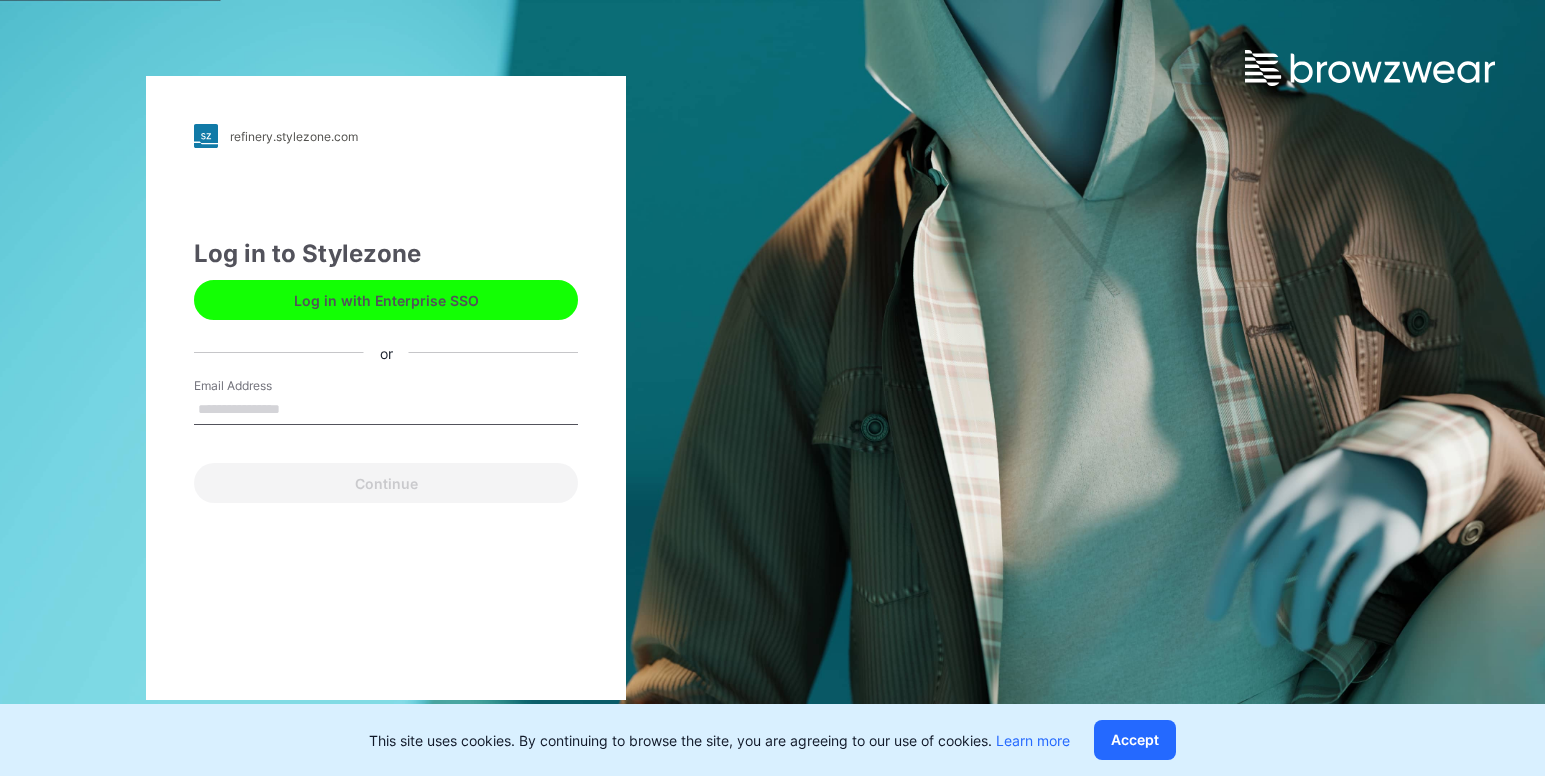 click on "Log in with Enterprise SSO" at bounding box center [386, 300] 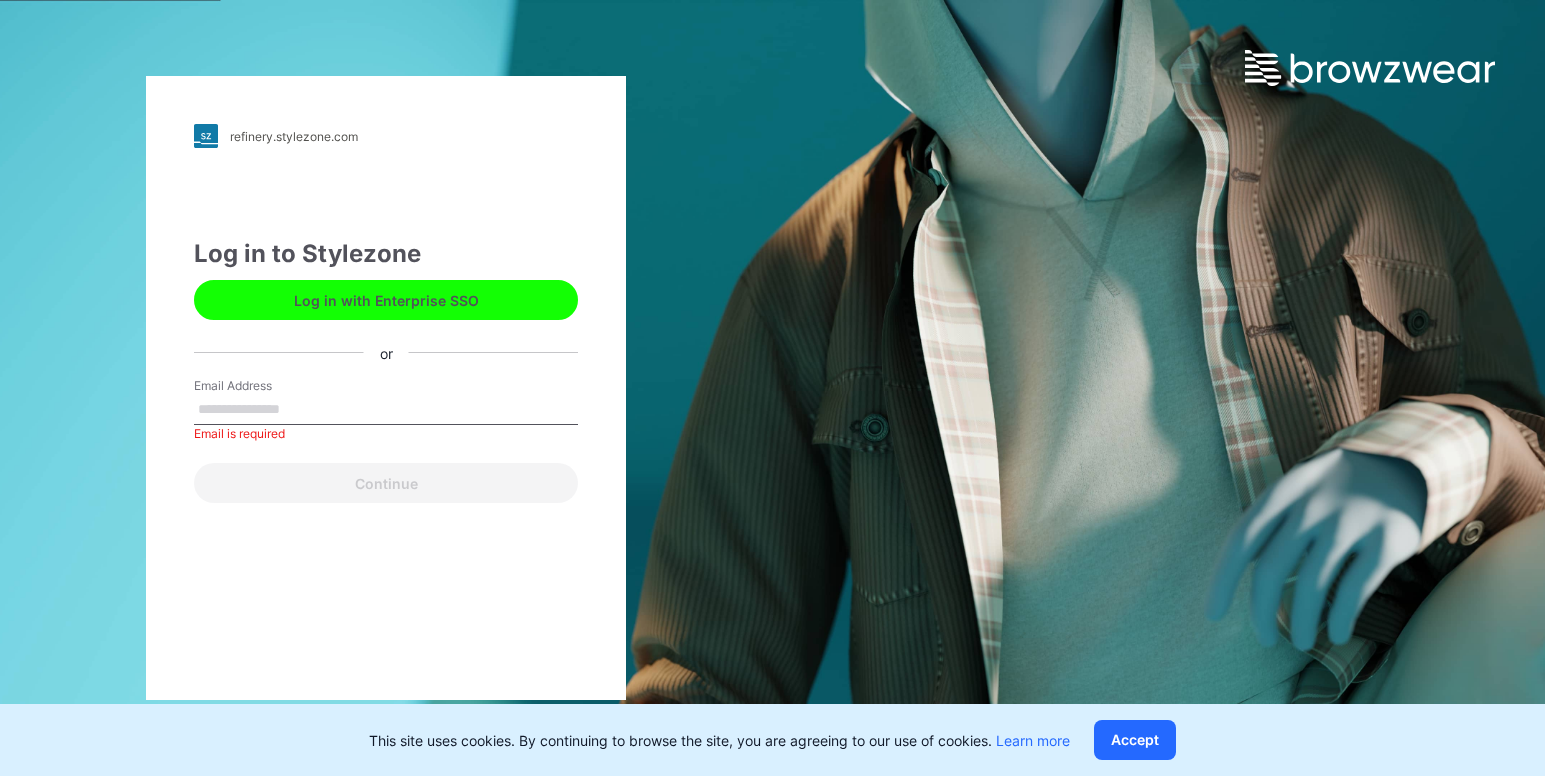 click on "Email Address" at bounding box center [386, 410] 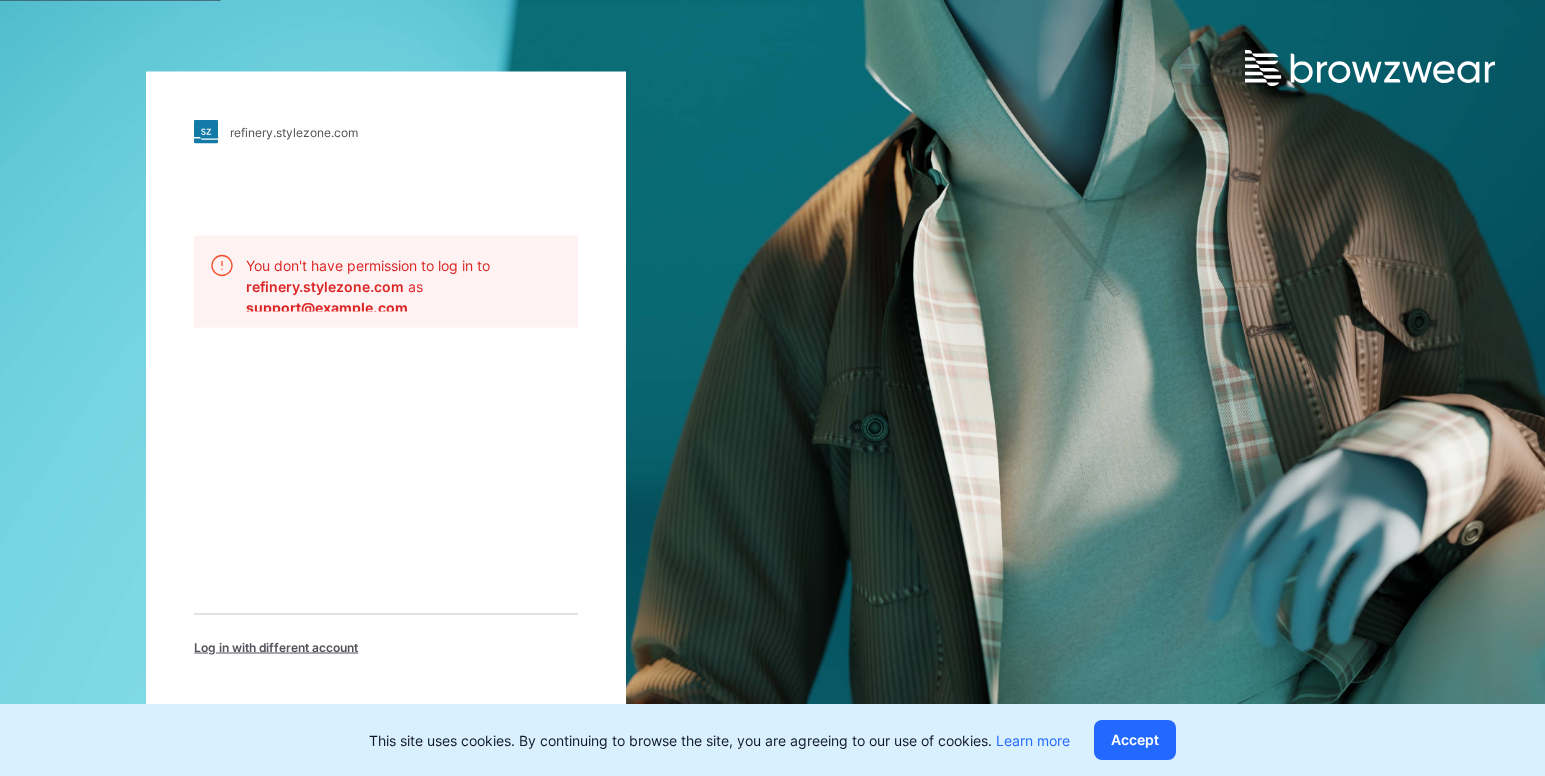 scroll, scrollTop: 0, scrollLeft: 0, axis: both 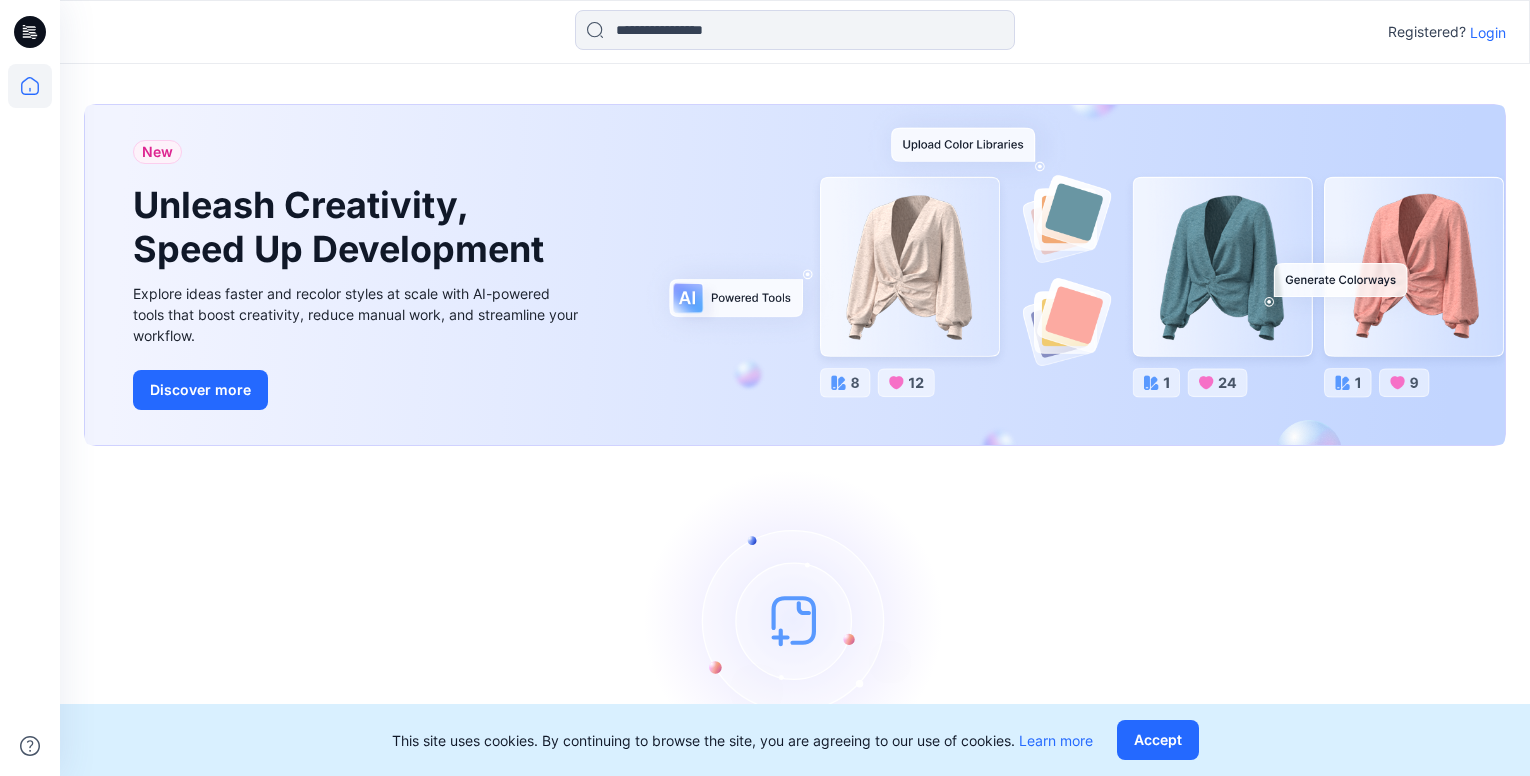 click on "Login" at bounding box center [1488, 32] 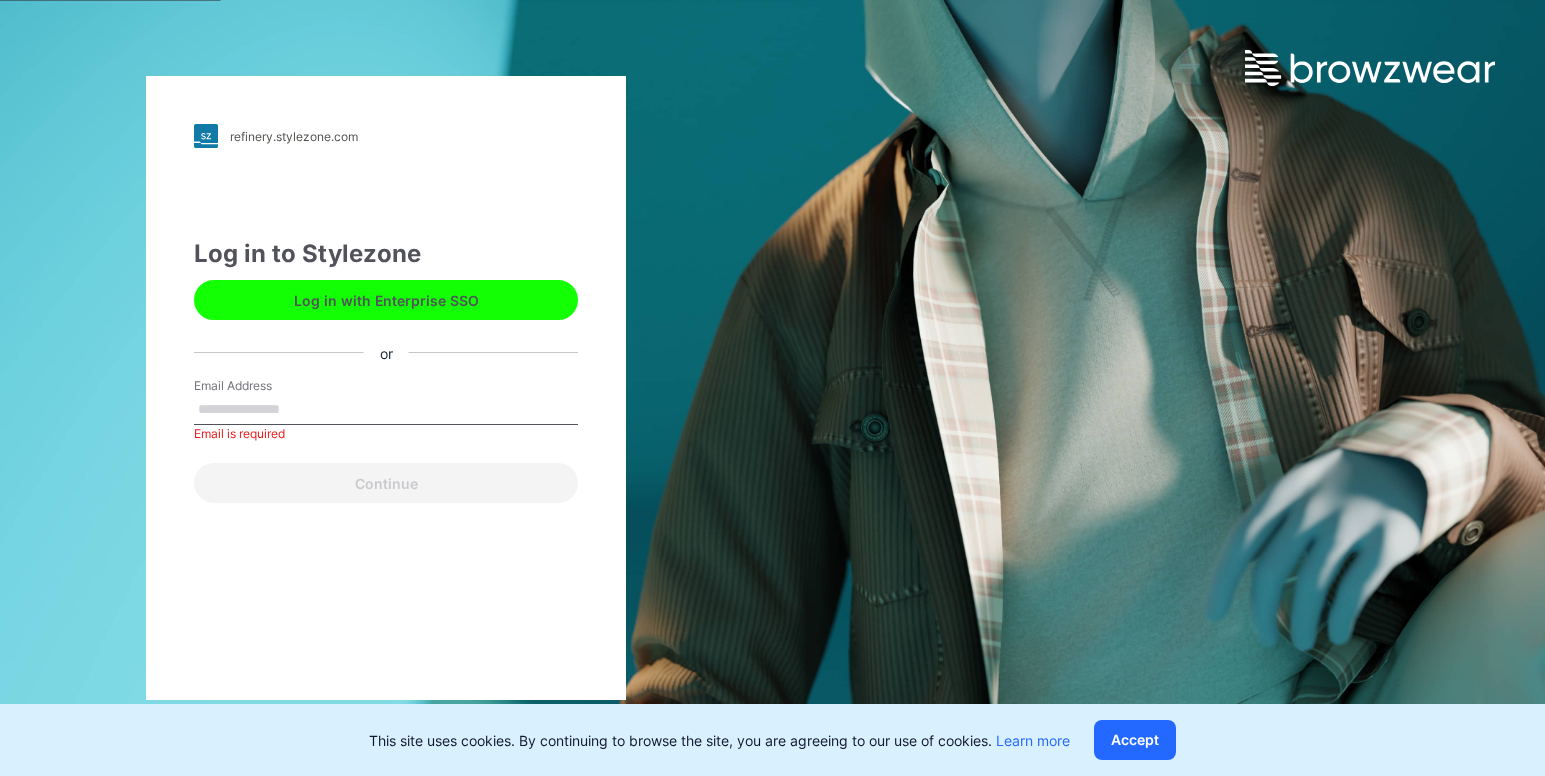 click on "Log in with Enterprise SSO" at bounding box center [386, 300] 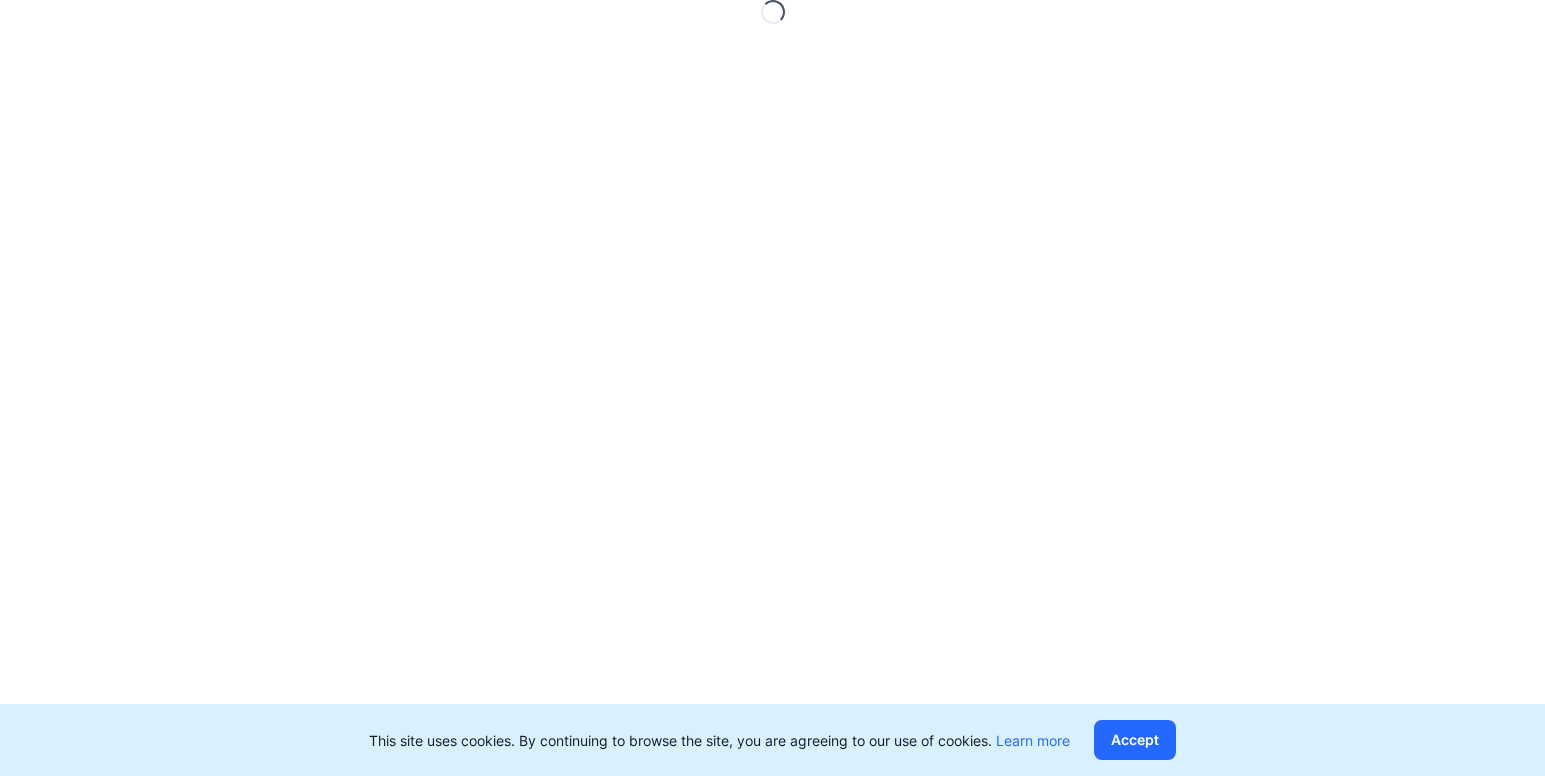 scroll, scrollTop: 0, scrollLeft: 0, axis: both 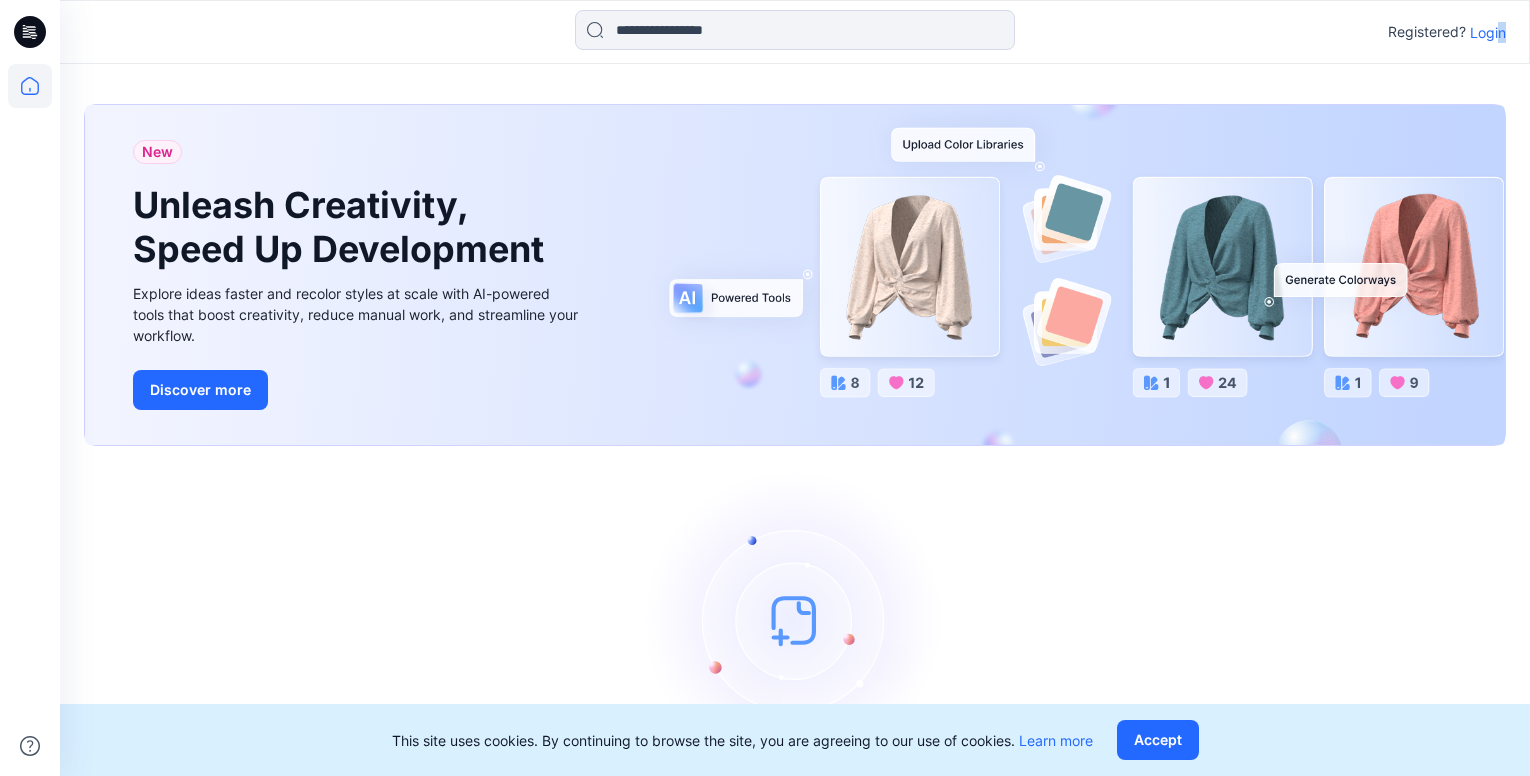 click on "Login" at bounding box center [1488, 32] 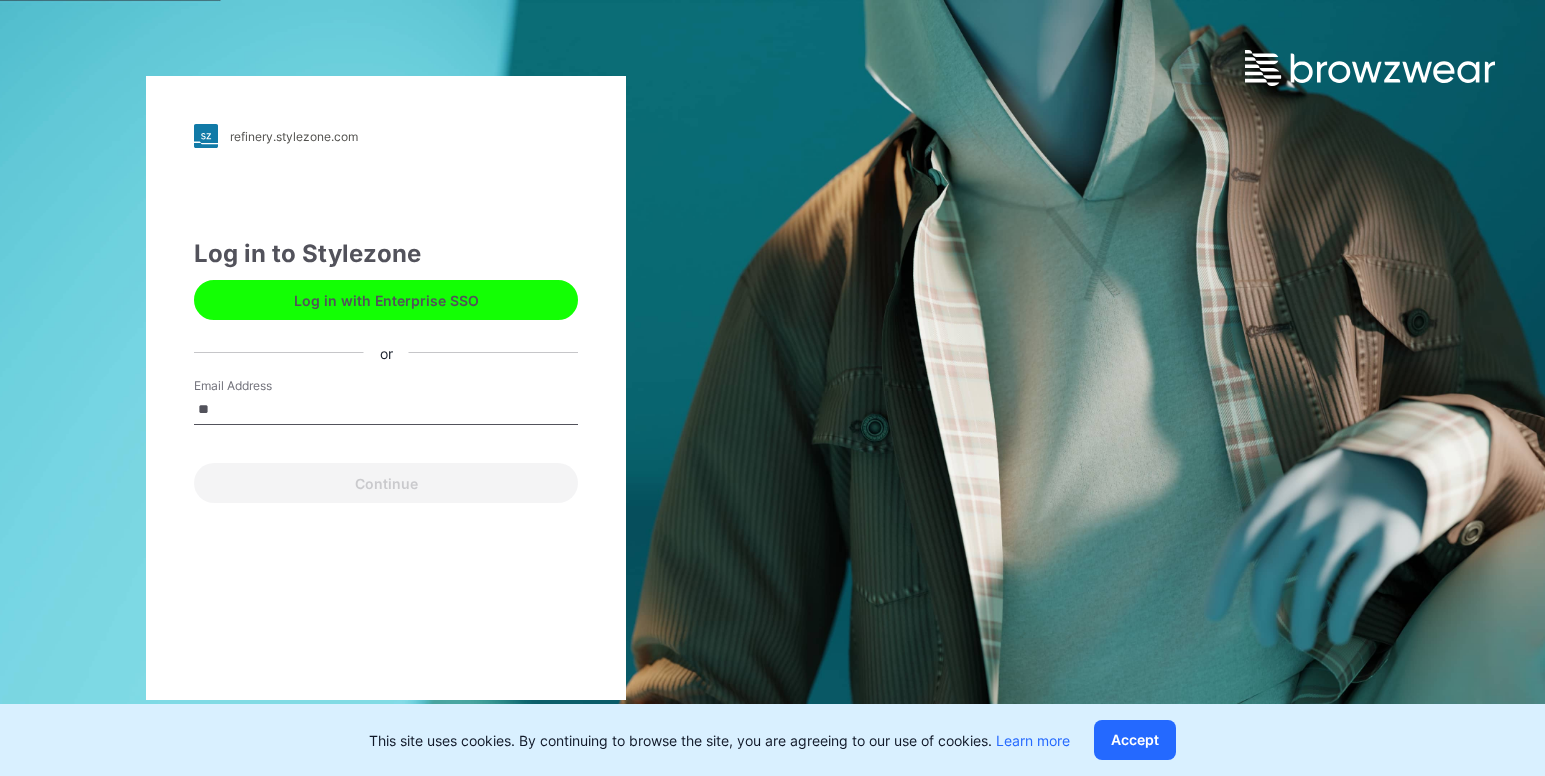 type on "**********" 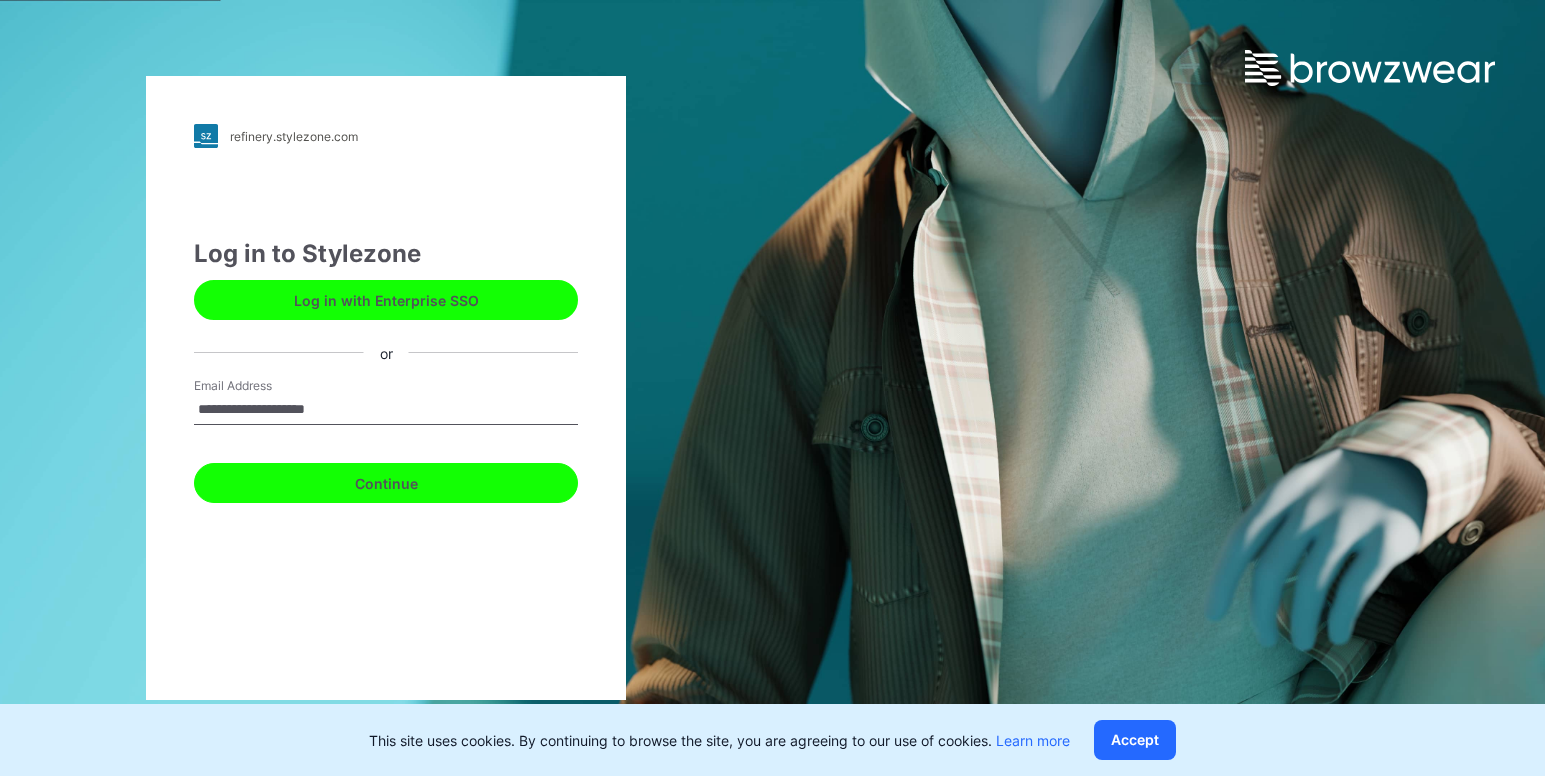 click on "Continue" at bounding box center [386, 483] 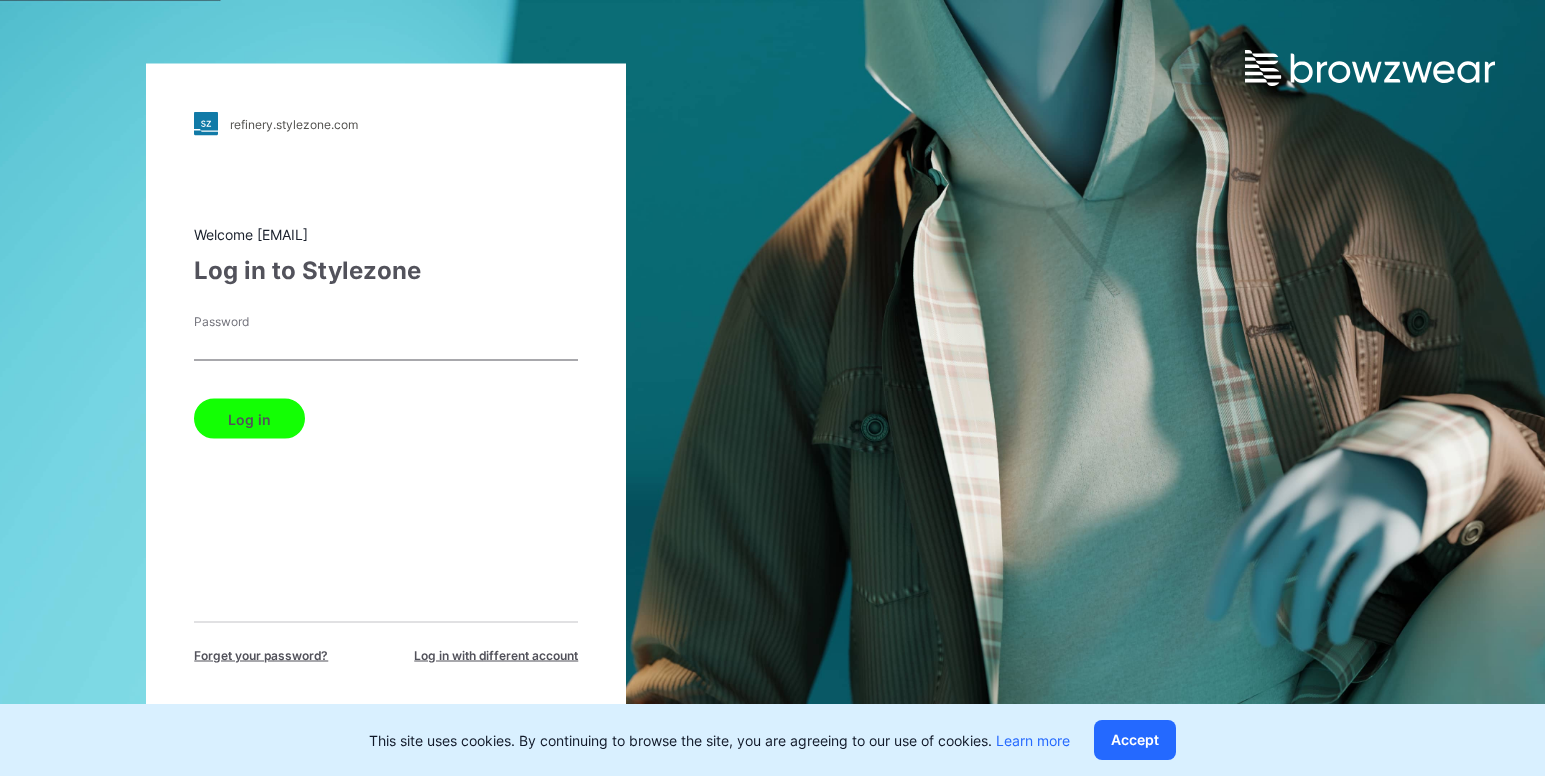 click on "Log in" at bounding box center (249, 419) 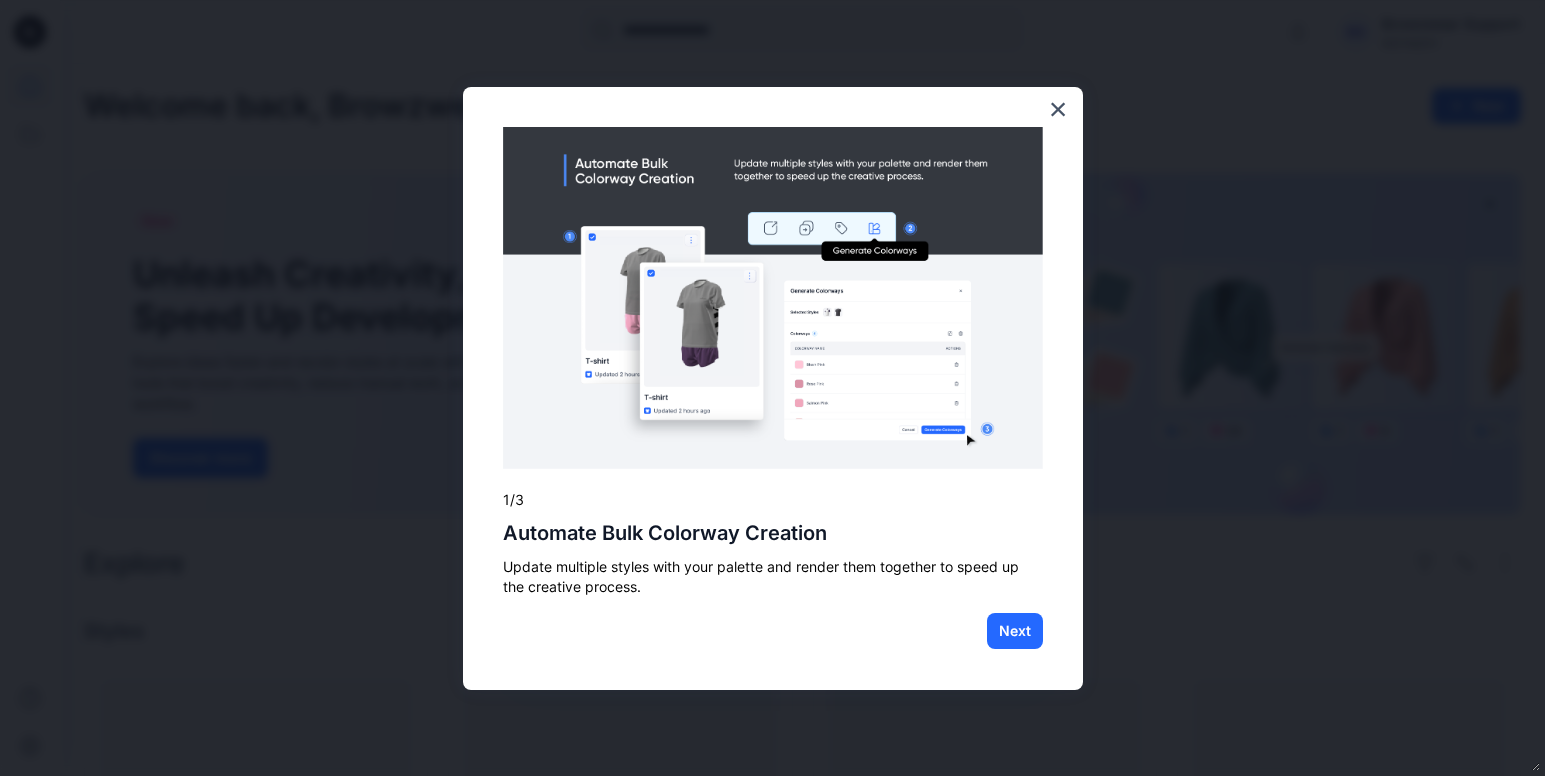 click on "× 1/3 Automate Bulk Colorway Creation Update multiple styles with your palette and render them together to speed up the creative process. Next" at bounding box center (773, 389) 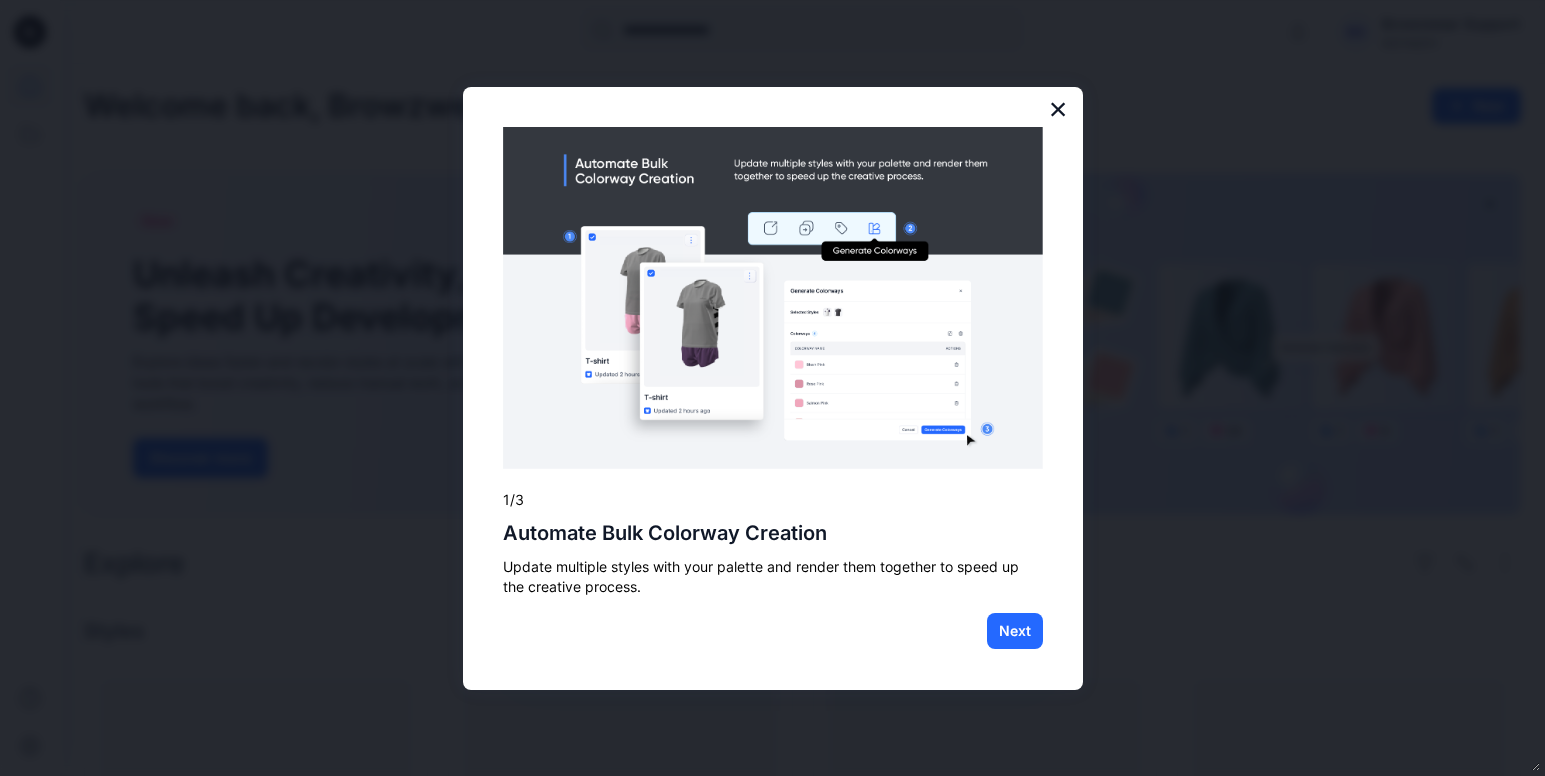 click on "×" at bounding box center [1058, 109] 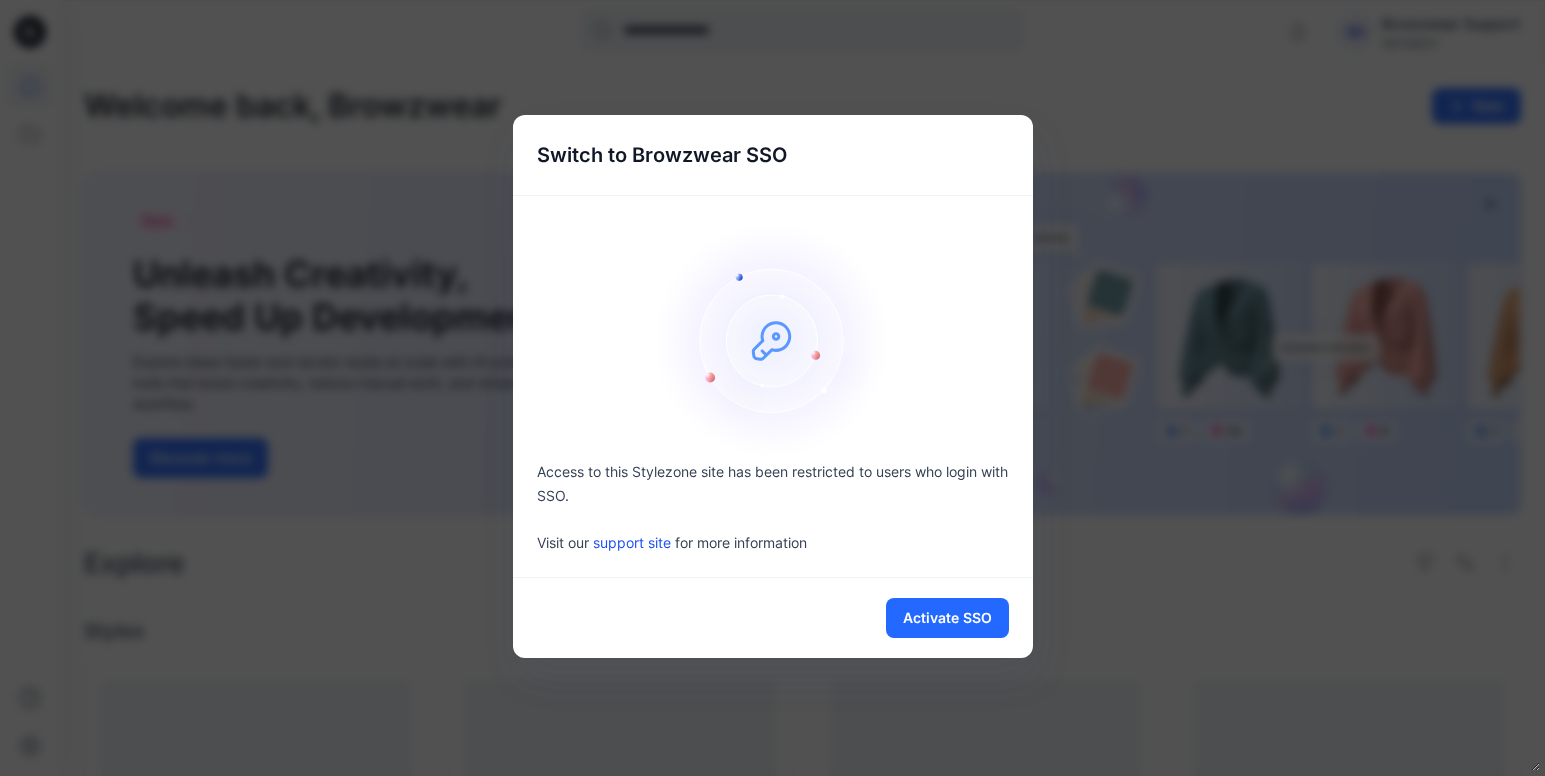 click on "Activate SSO" at bounding box center [773, 618] 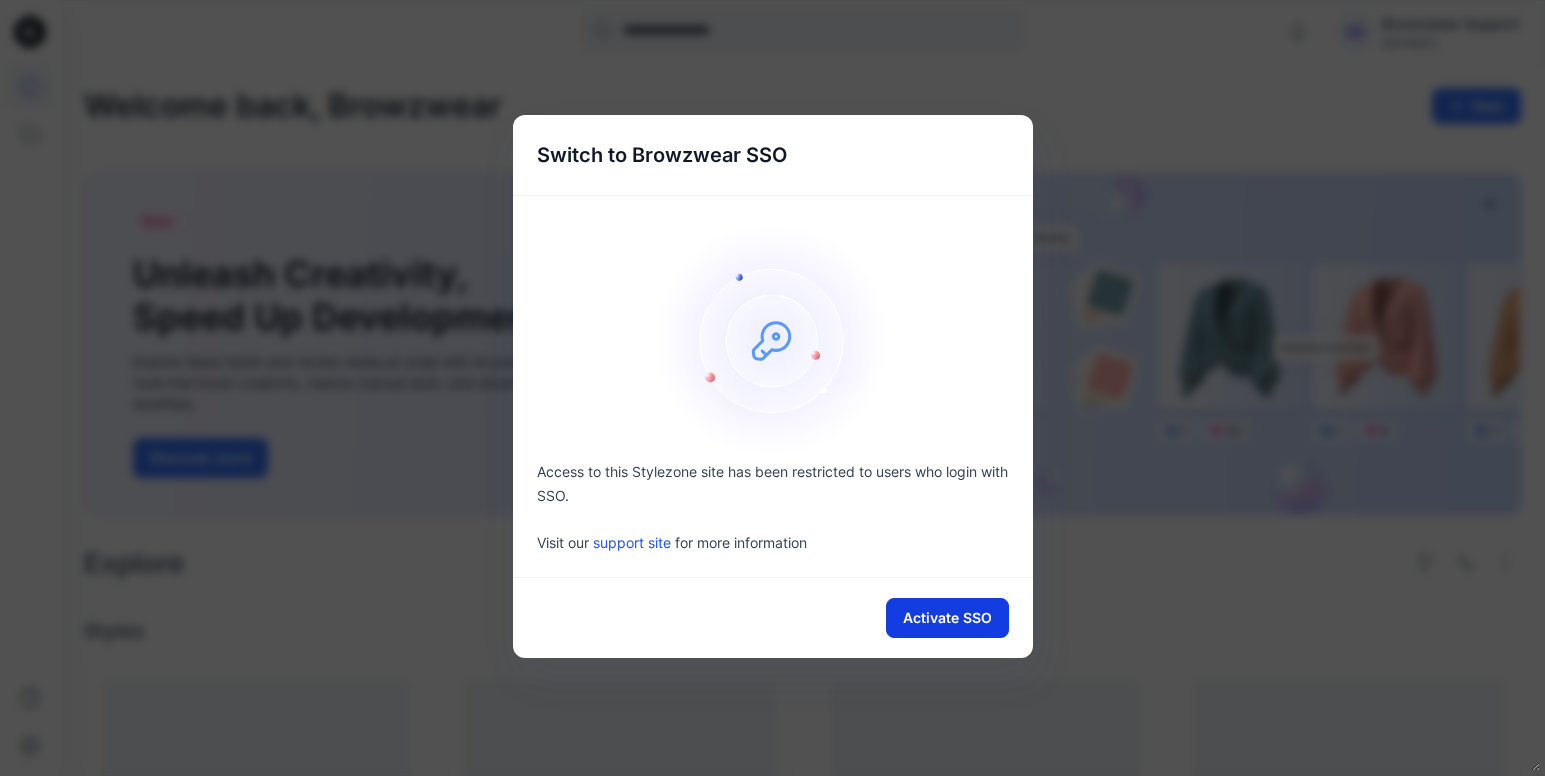 click on "Activate SSO" at bounding box center (947, 618) 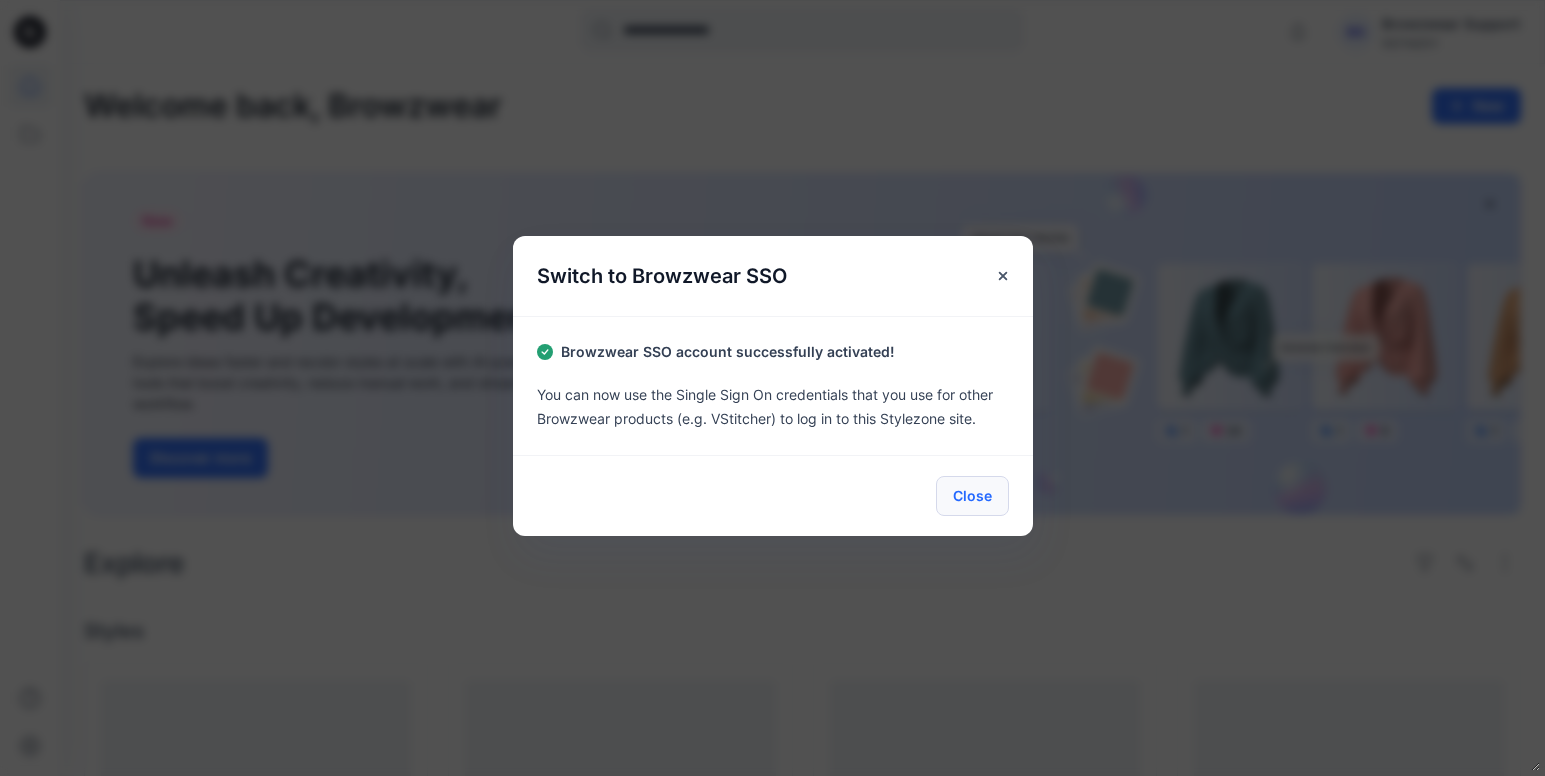 click on "Close" at bounding box center (972, 496) 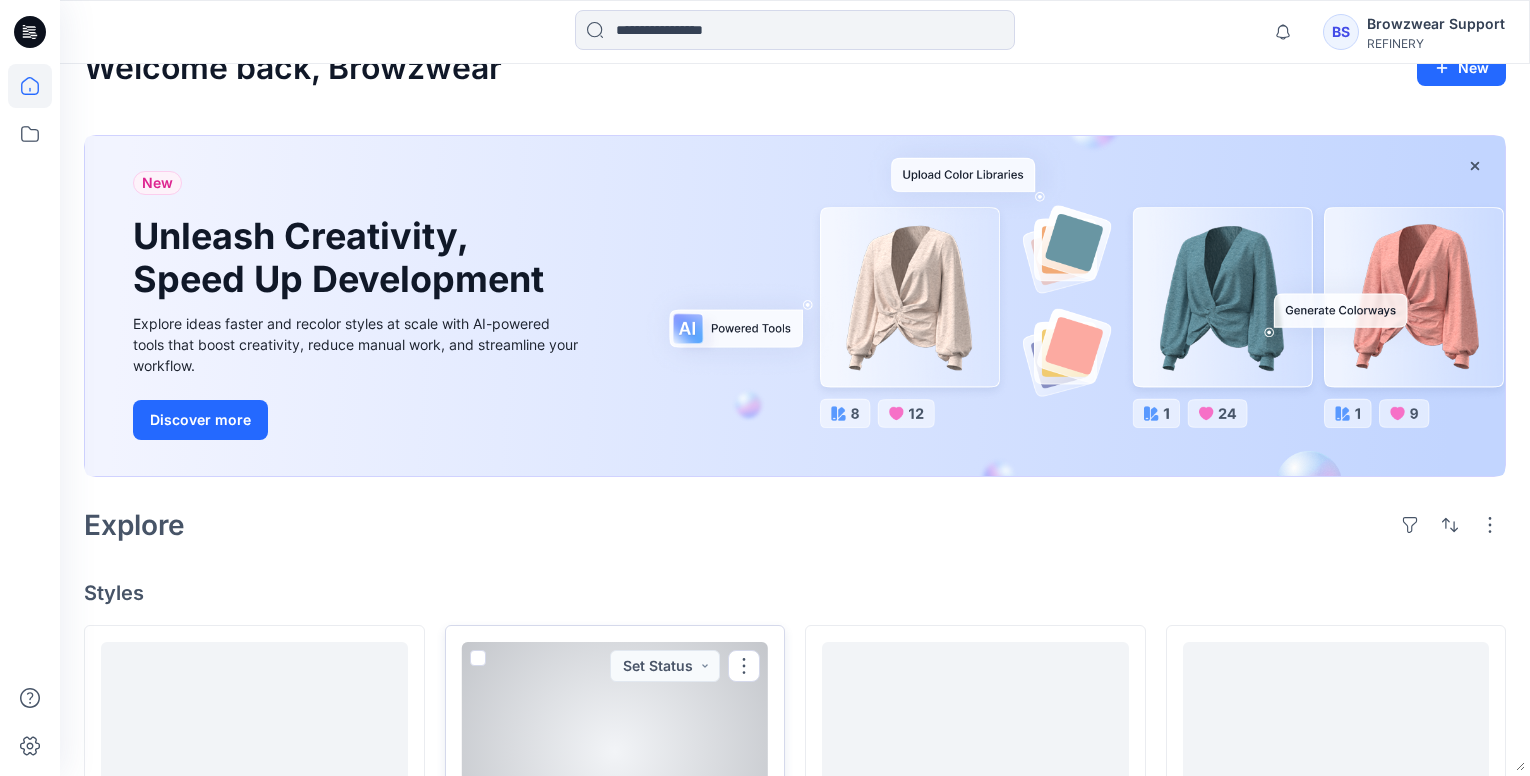 scroll, scrollTop: 0, scrollLeft: 0, axis: both 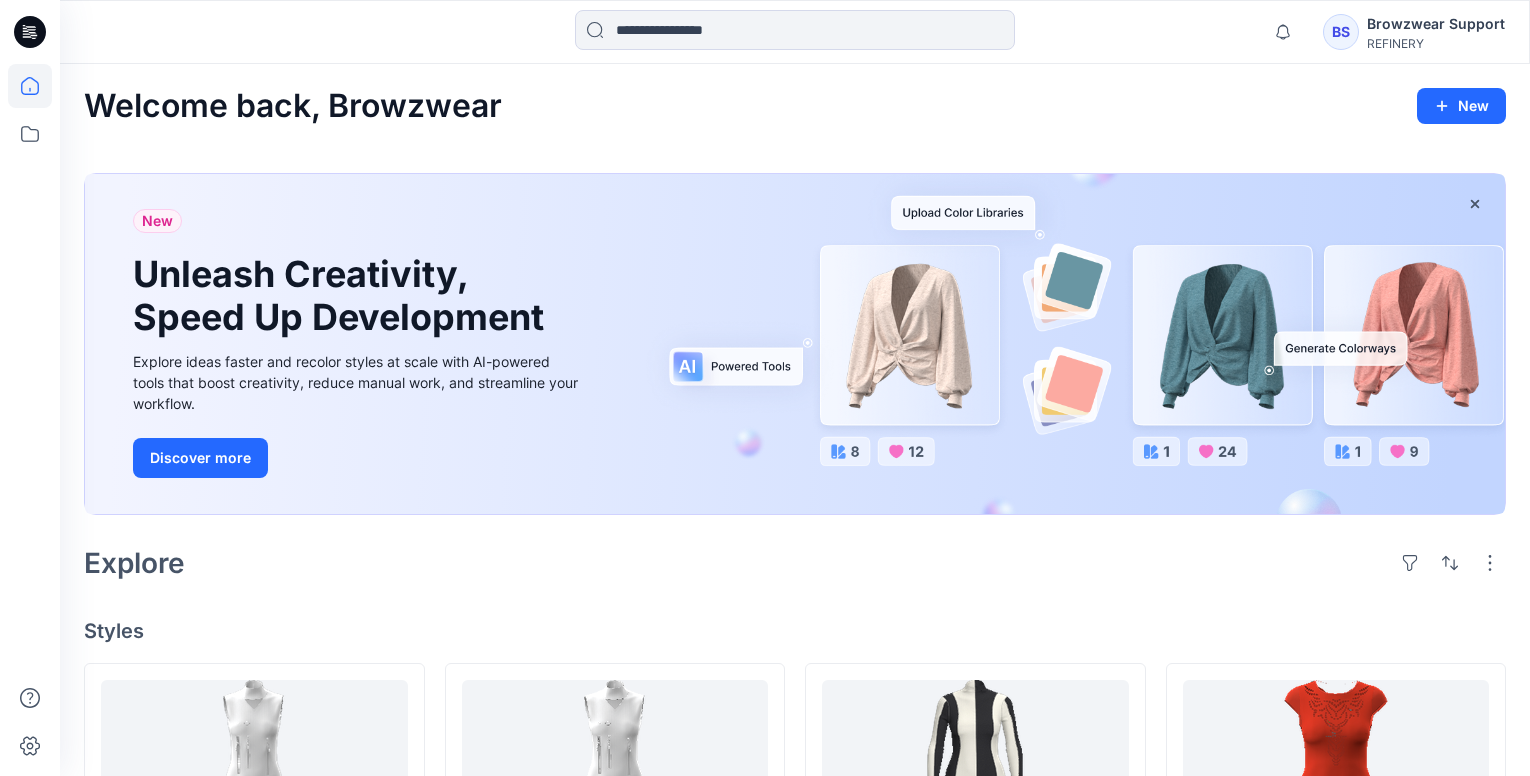 click on "Welcome back, [COMPANY] New New Unleash Creativity, Speed Up Development Explore ideas faster and recolor styles at scale with AI-powered tools that boost creativity, reduce manual work, and streamline your workflow. Discover more Explore Styles trims Updated 2 years ago Wrap Dress_002_IT2 Updated 2 years ago ROM1517 Updated 2 years ago trims test Updated 2 years ago 22.2.5 T-Shirt - Short Sleeve Crew Neck Updated 2 years ago Poolshort full Updated 2 years ago 118167 Updated 2 years ago ROM1514 Updated 2 years ago test Updated 2 years ago 116191_DEV (1) Updated 2 years ago ROM1403 Golfers( Biscuit,Ochre, Green,Cement) Updated 2 years ago" at bounding box center [795, 879] 